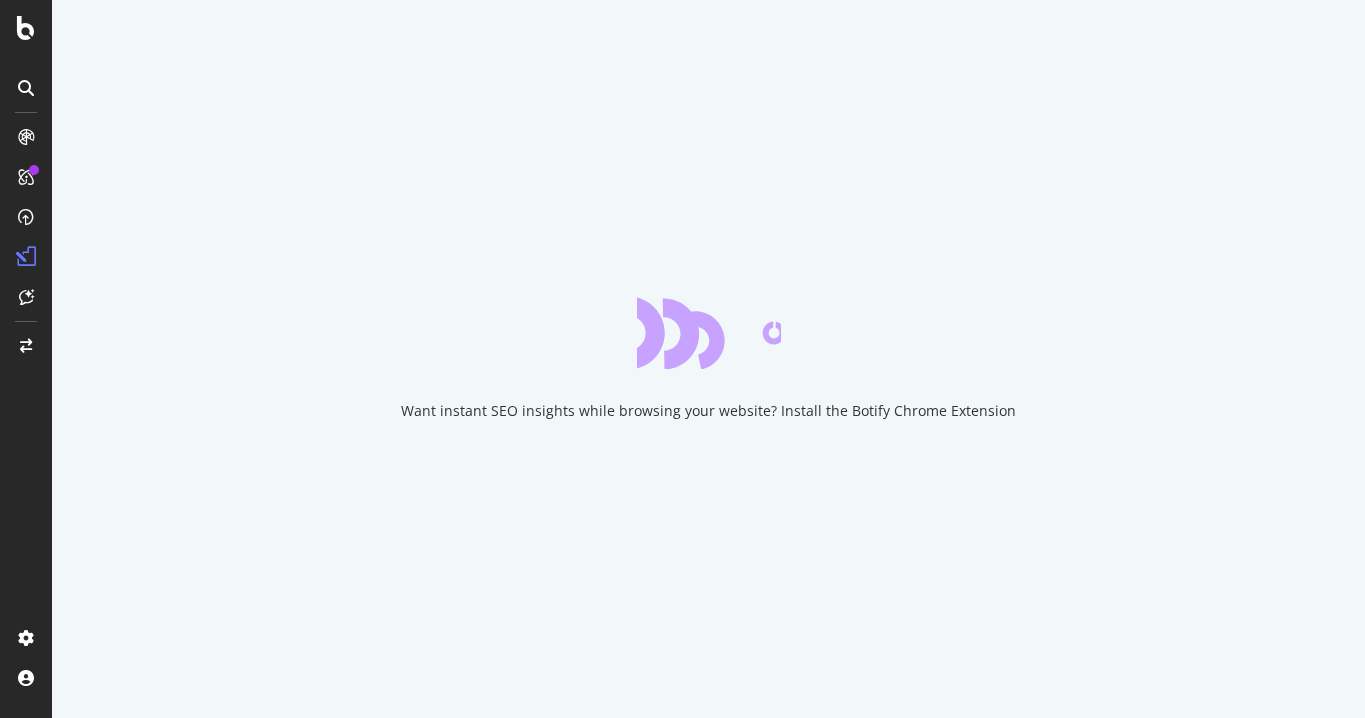 scroll, scrollTop: 0, scrollLeft: 0, axis: both 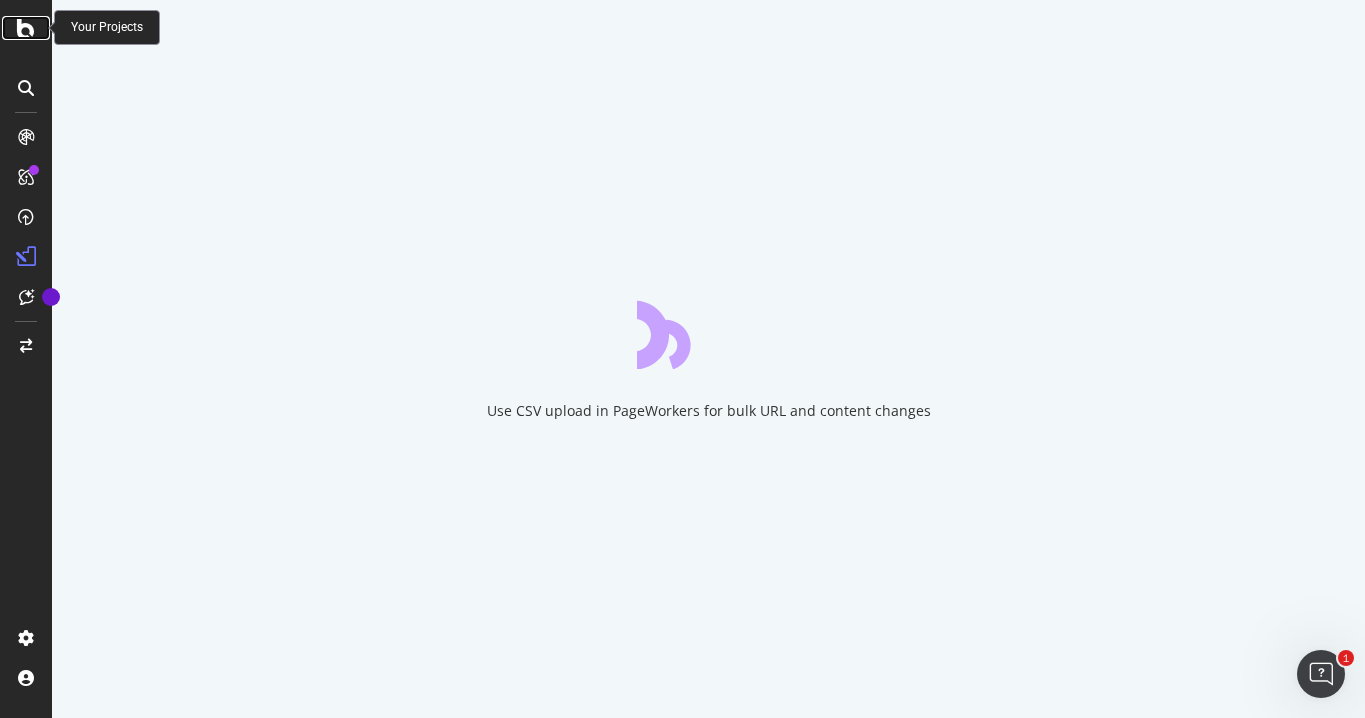 click at bounding box center [26, 28] 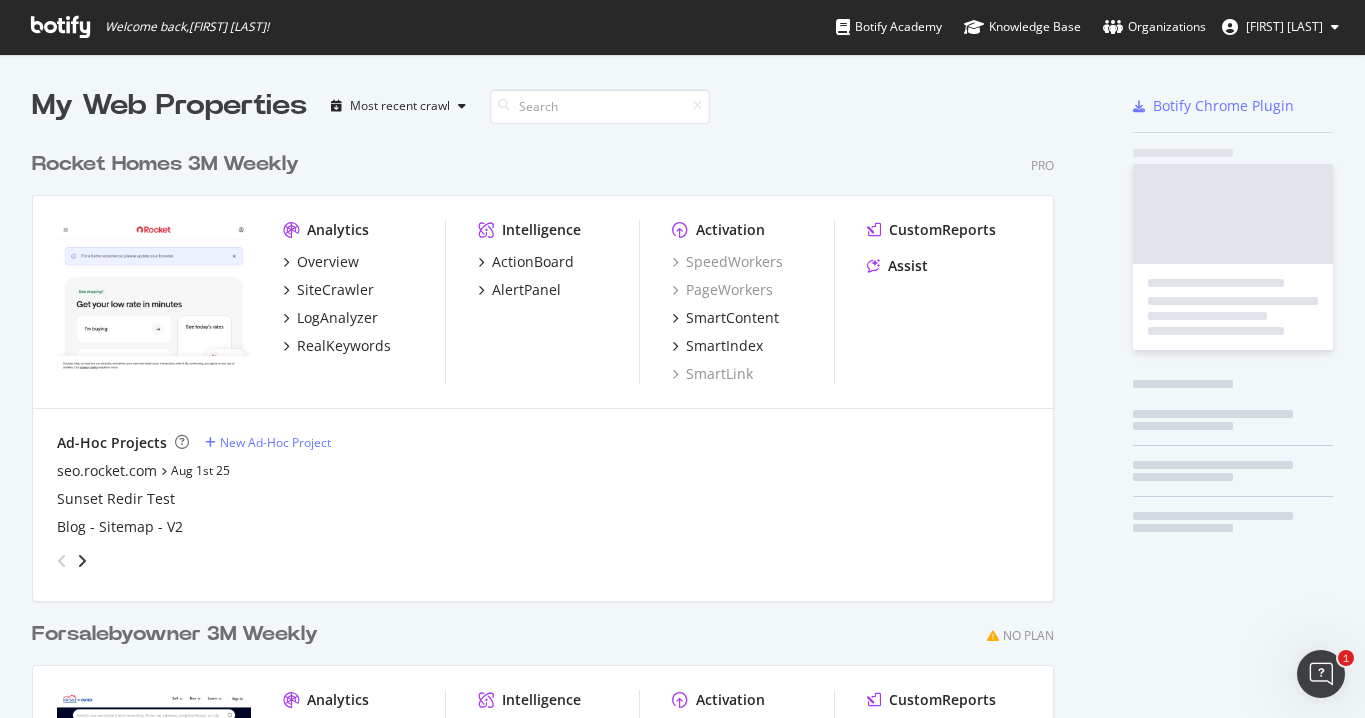 scroll, scrollTop: 16, scrollLeft: 16, axis: both 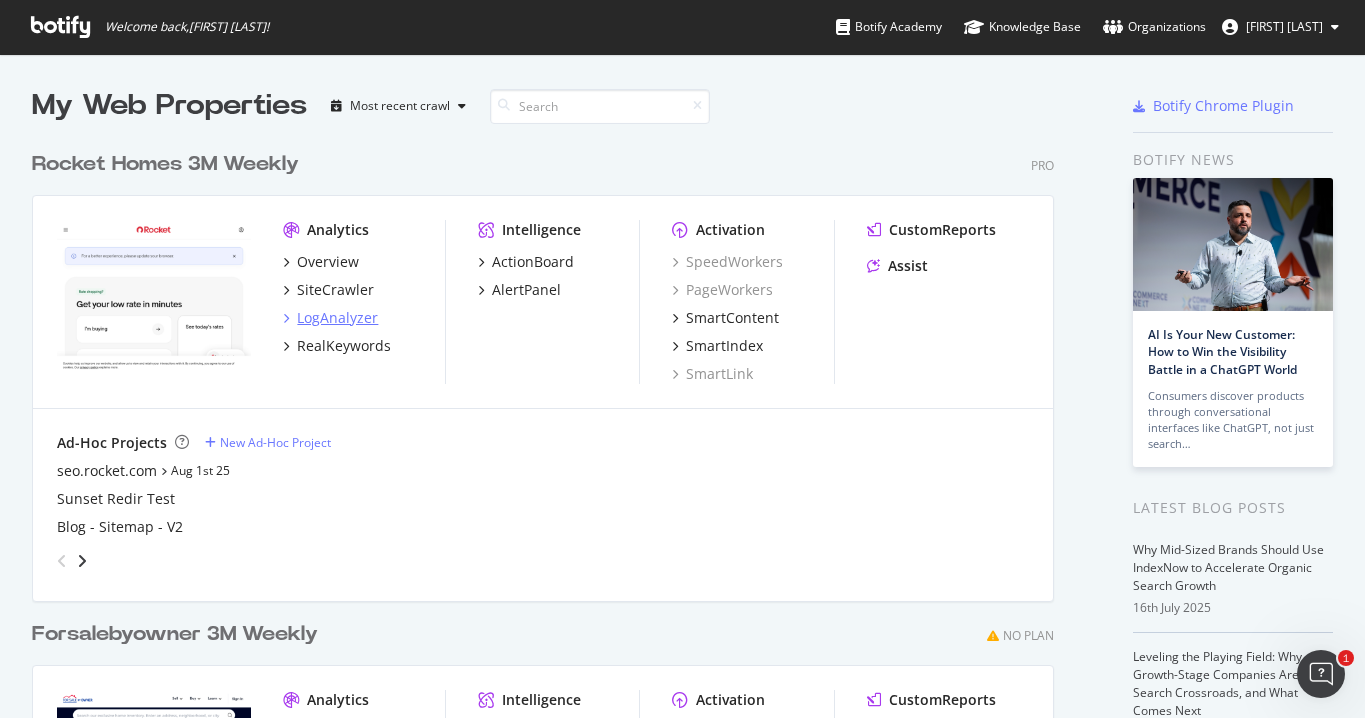 click on "LogAnalyzer" at bounding box center (337, 318) 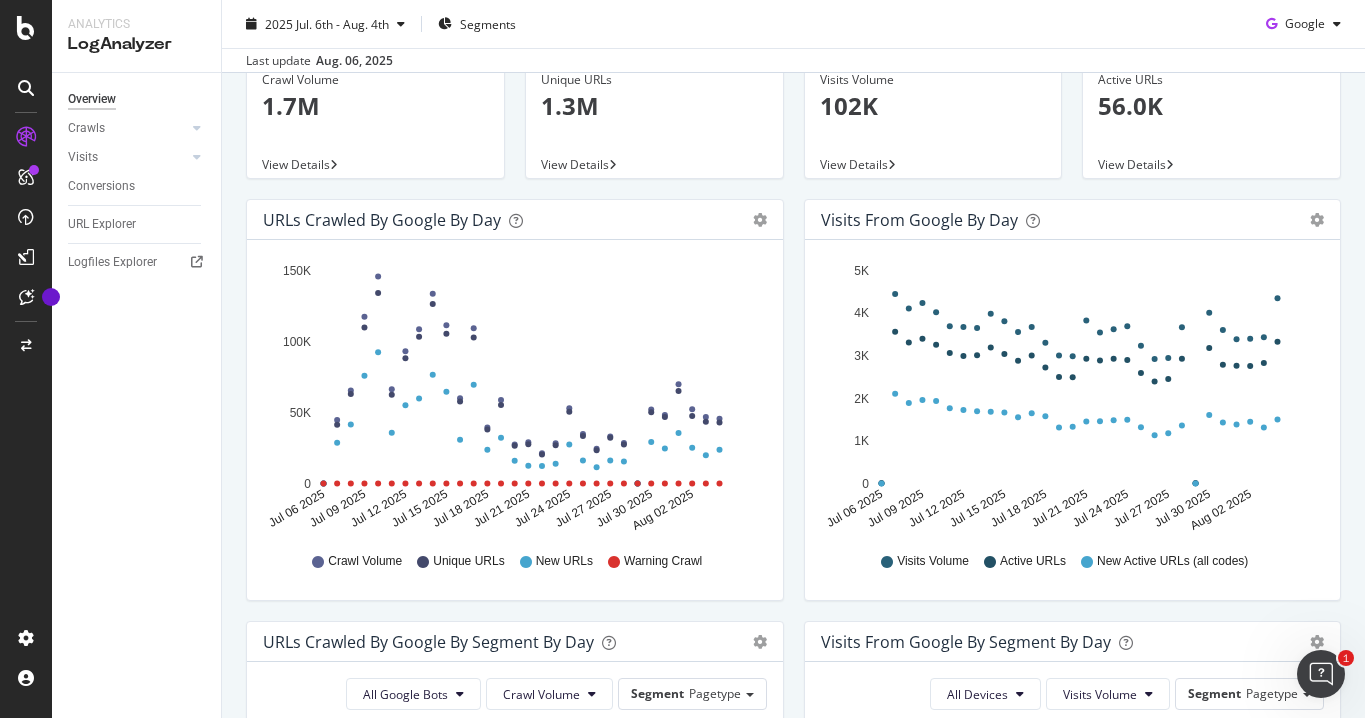 scroll, scrollTop: 0, scrollLeft: 0, axis: both 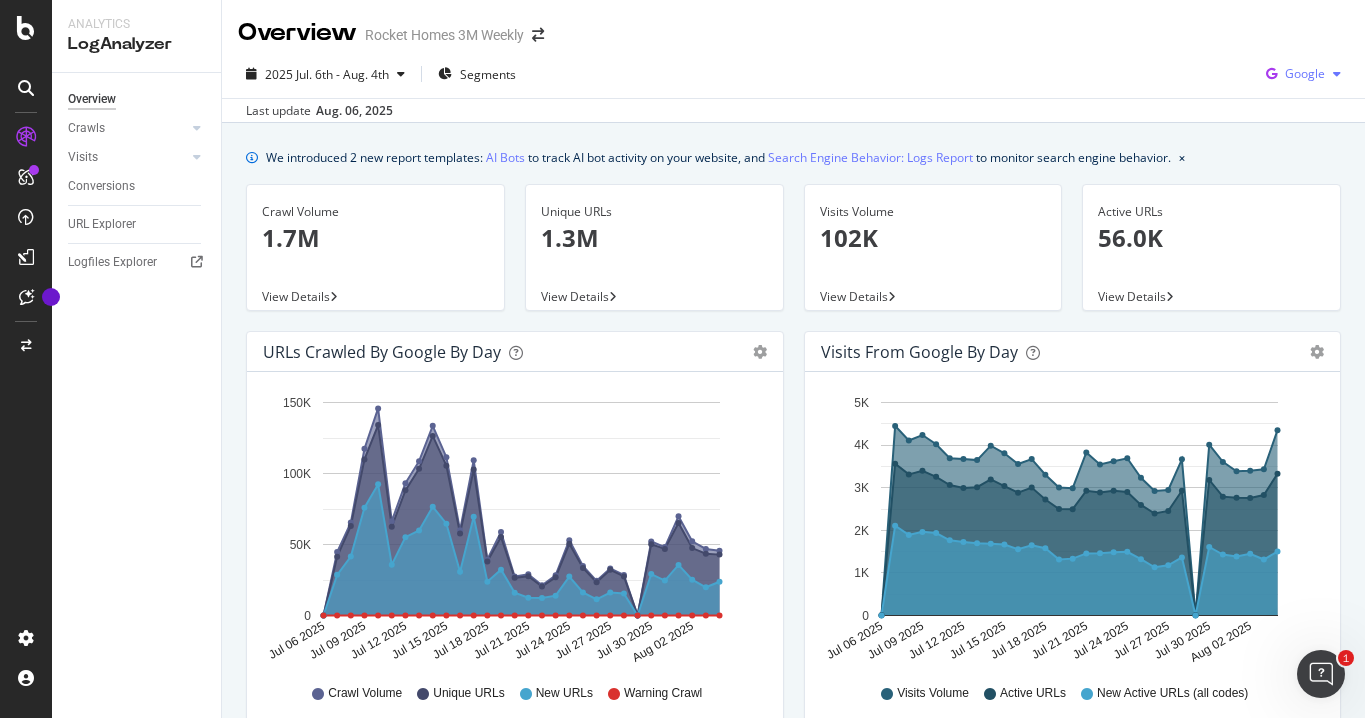 click on "Google" at bounding box center (1305, 73) 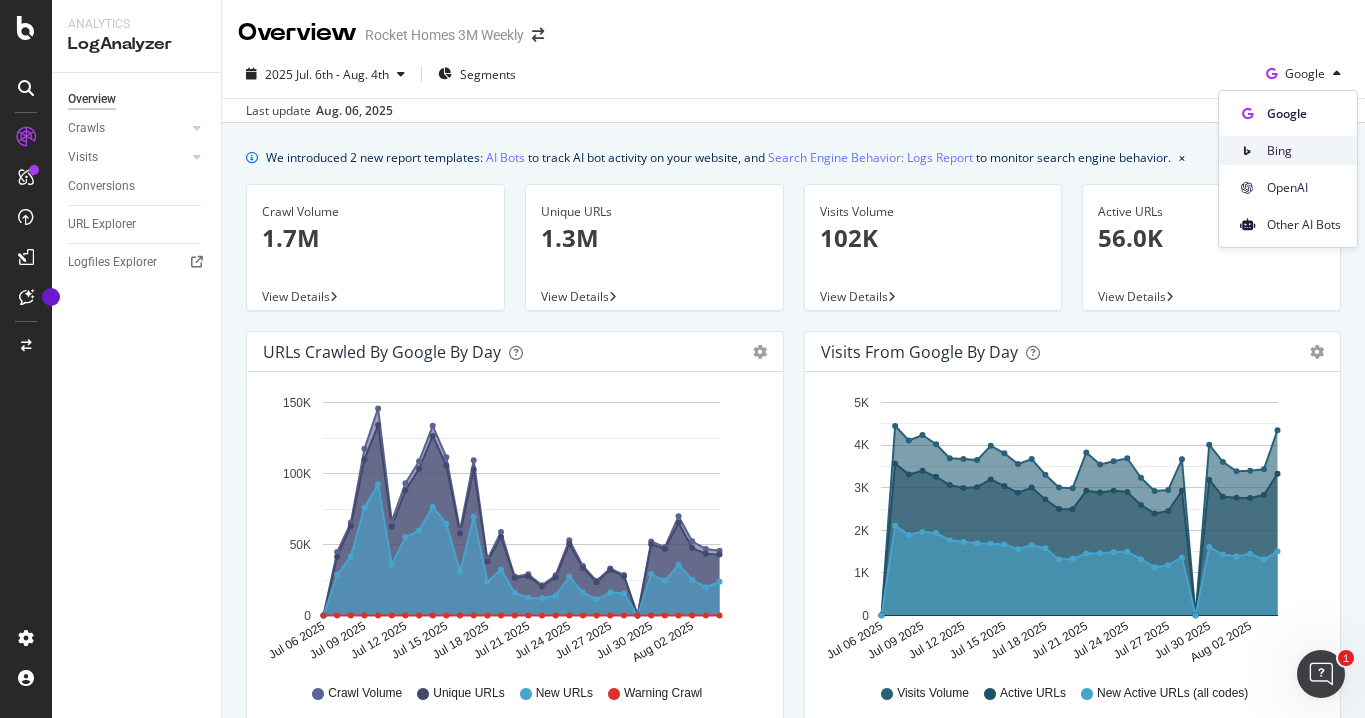 click on "Bing" at bounding box center (1304, 151) 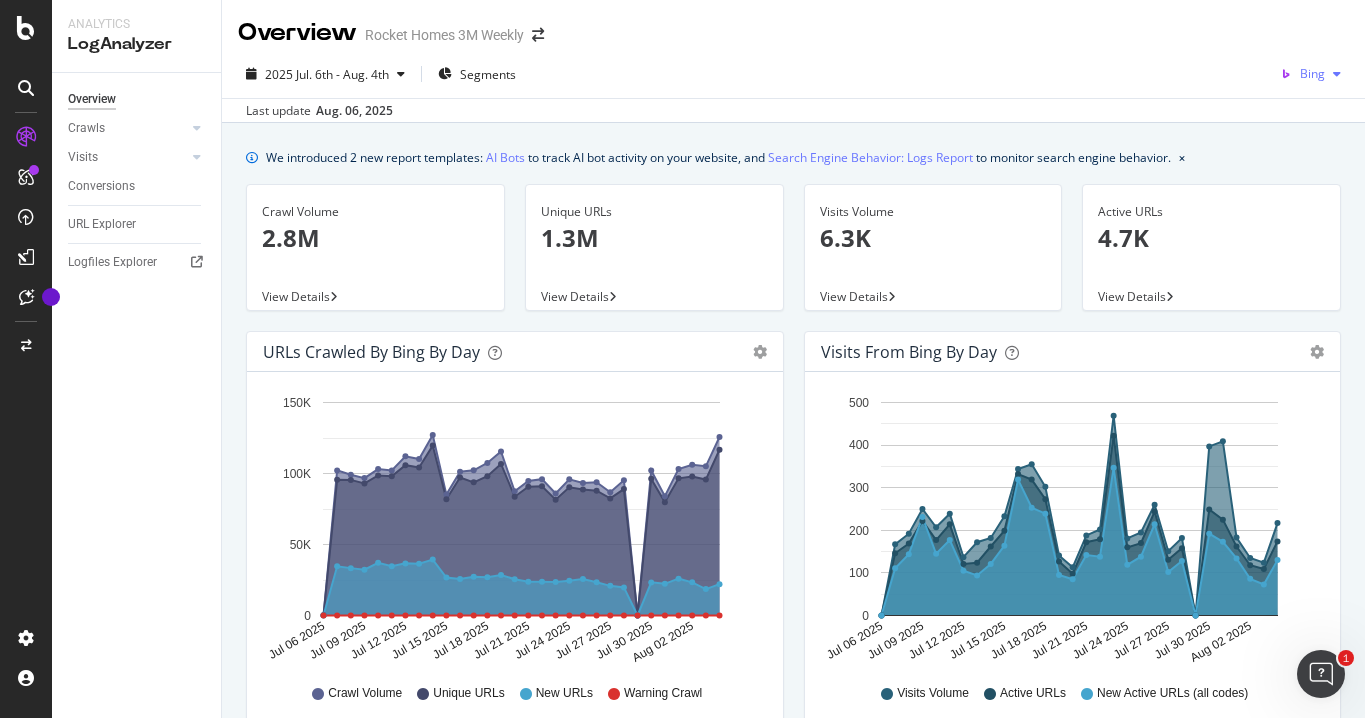 click on "Bing" at bounding box center [1312, 73] 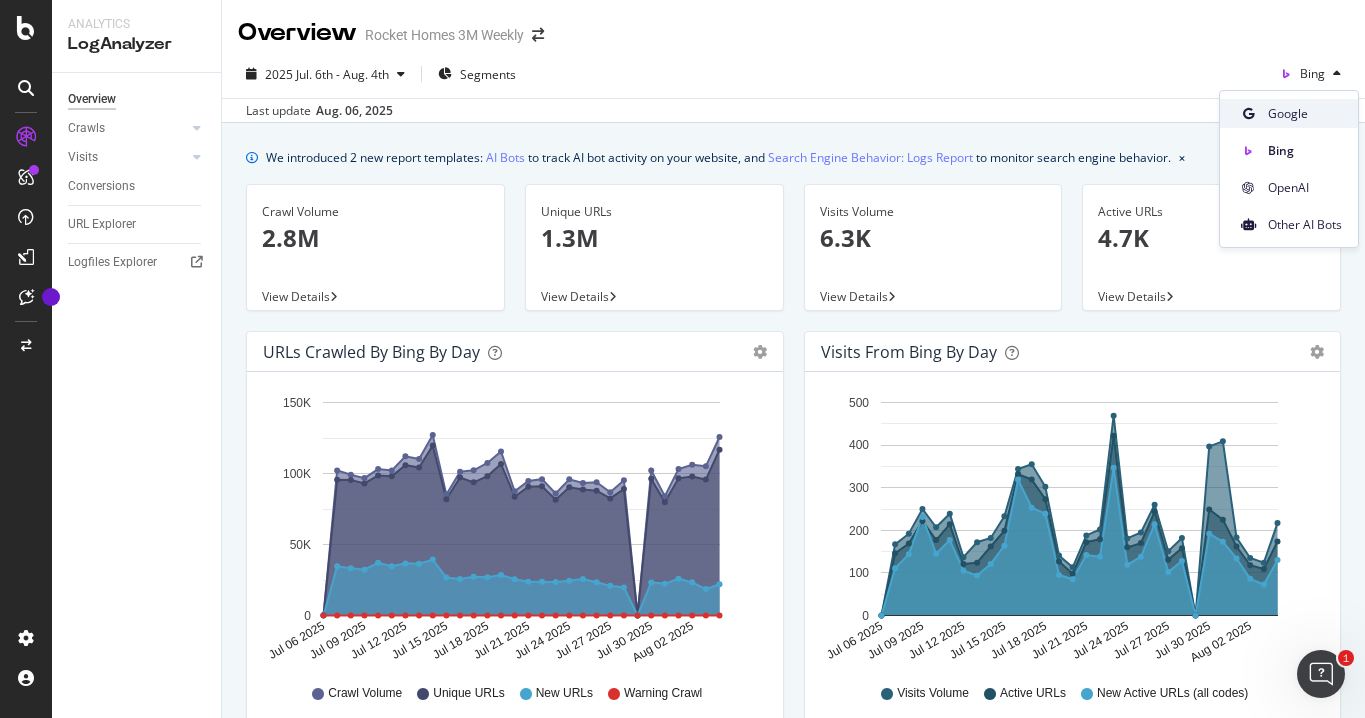 click on "Google" at bounding box center (1305, 114) 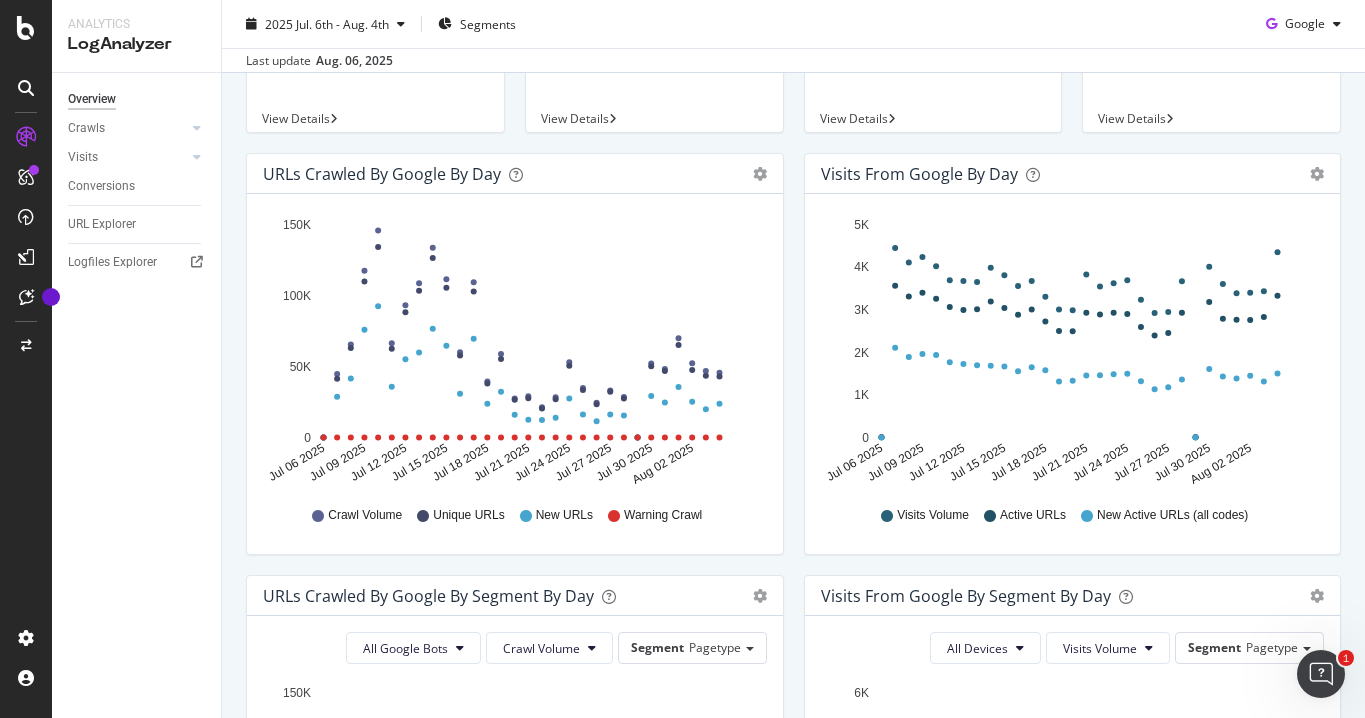 scroll, scrollTop: 164, scrollLeft: 0, axis: vertical 